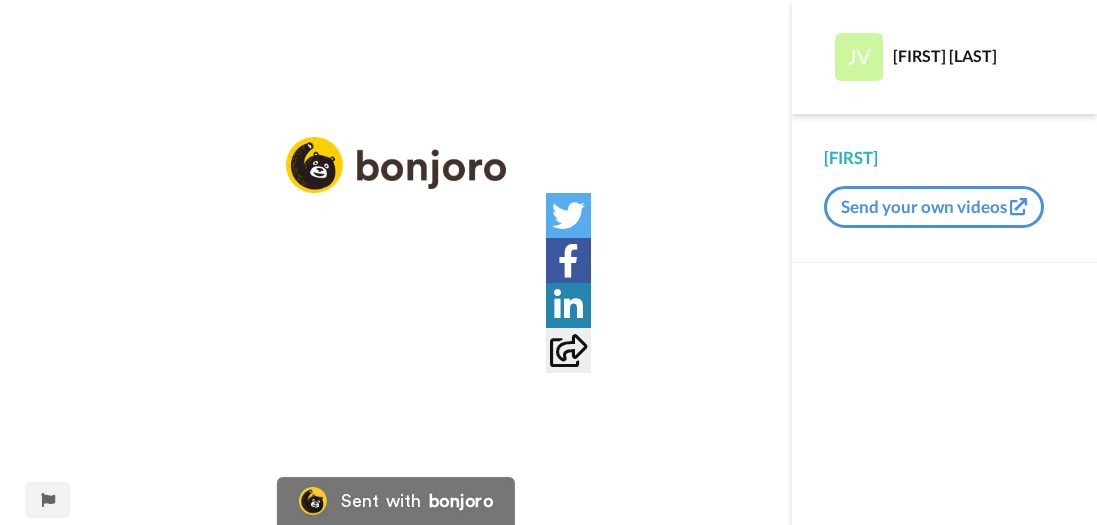 scroll, scrollTop: 0, scrollLeft: 0, axis: both 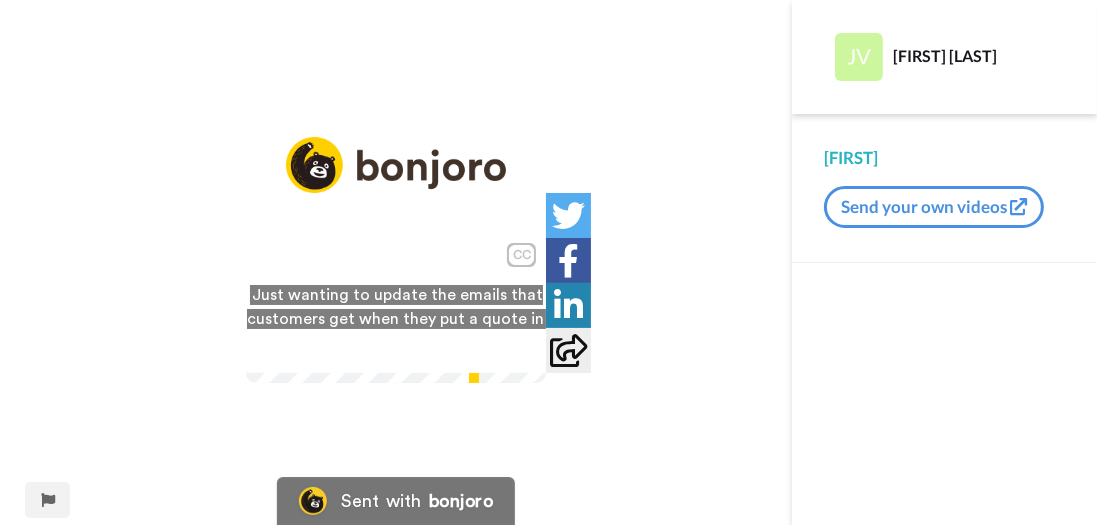 click at bounding box center [396, 308] 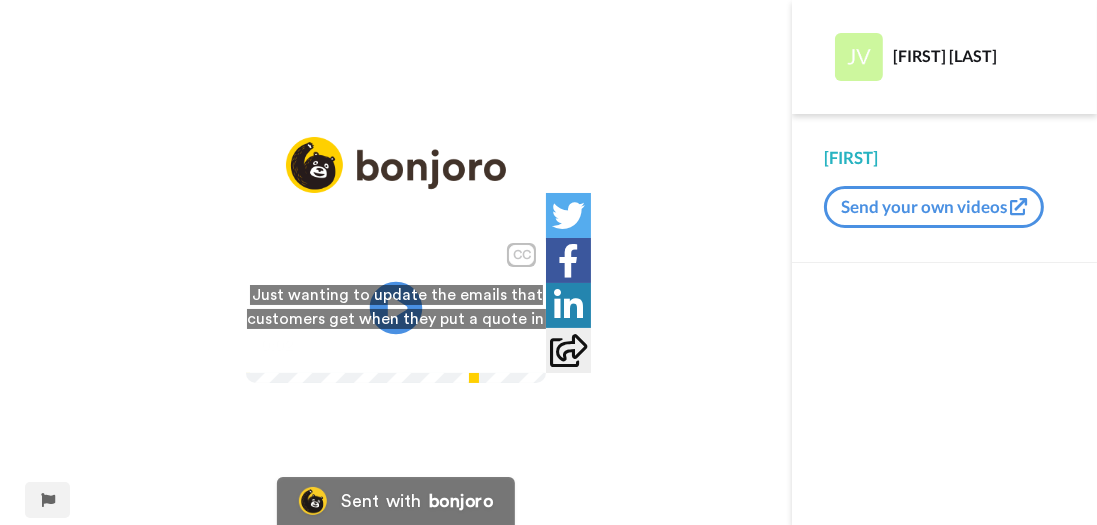 click at bounding box center (396, 308) 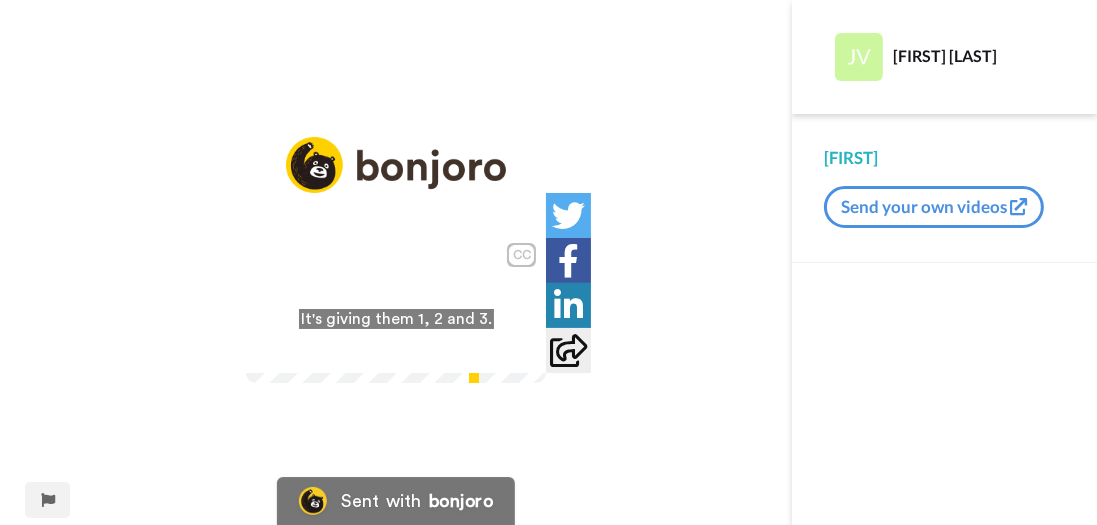 click at bounding box center (396, 308) 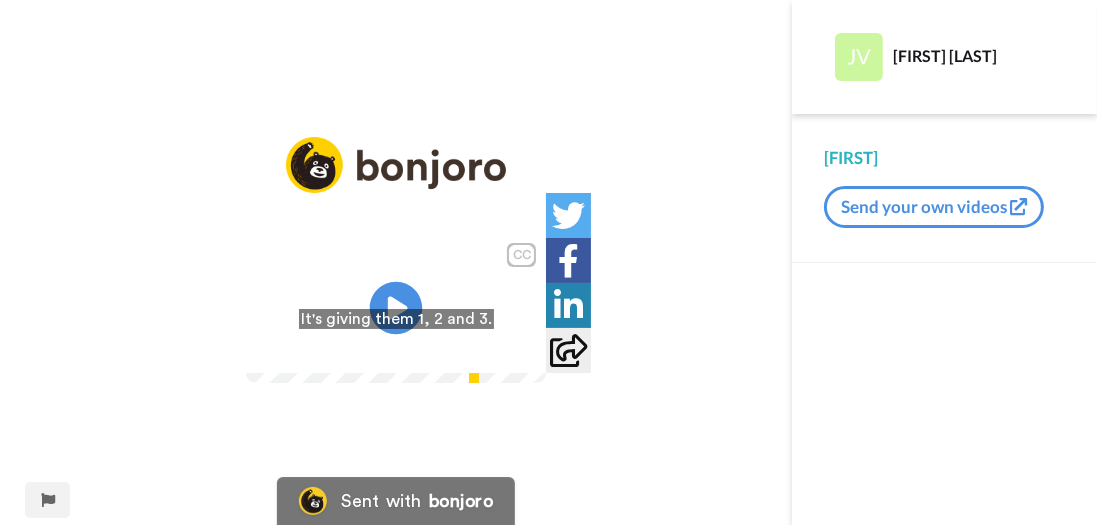 click on "Play/Pause" at bounding box center (396, 308) 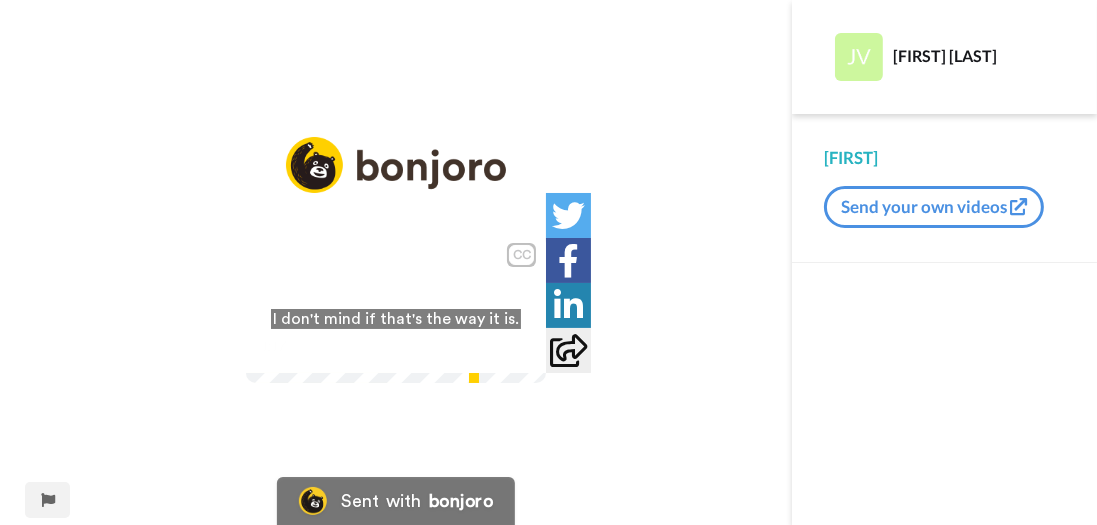 click at bounding box center (396, 308) 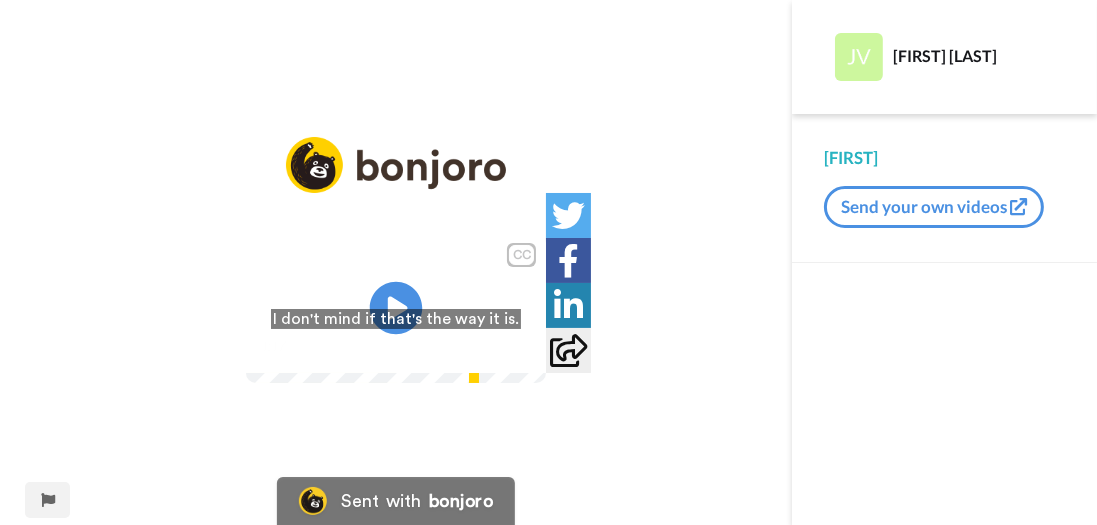 click at bounding box center [396, 308] 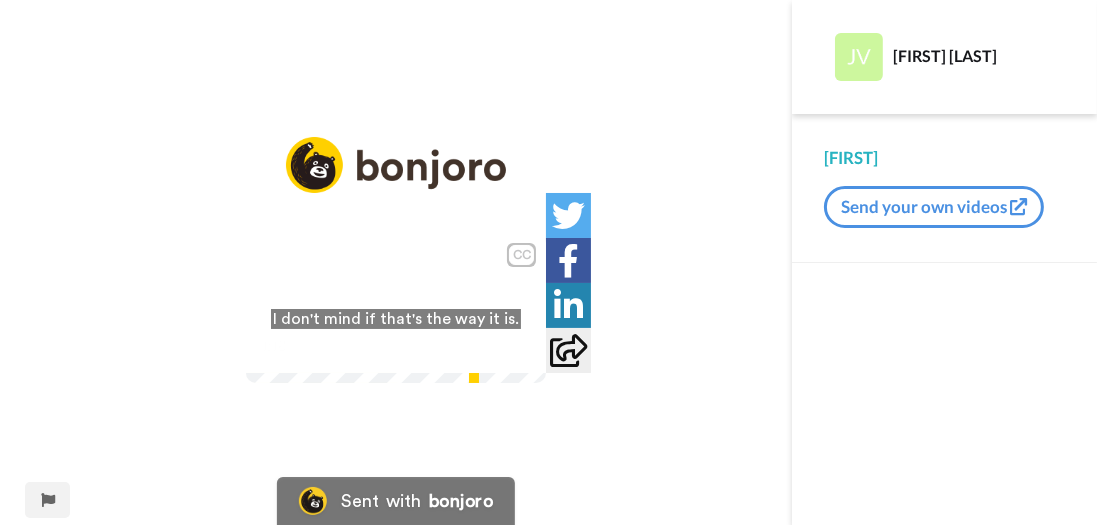 click at bounding box center (396, 308) 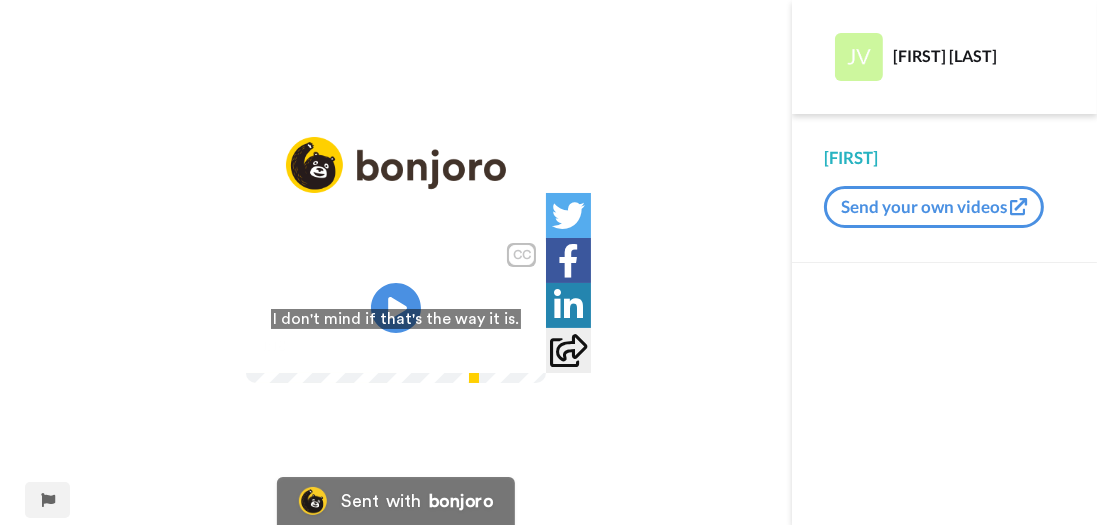 click at bounding box center [396, 308] 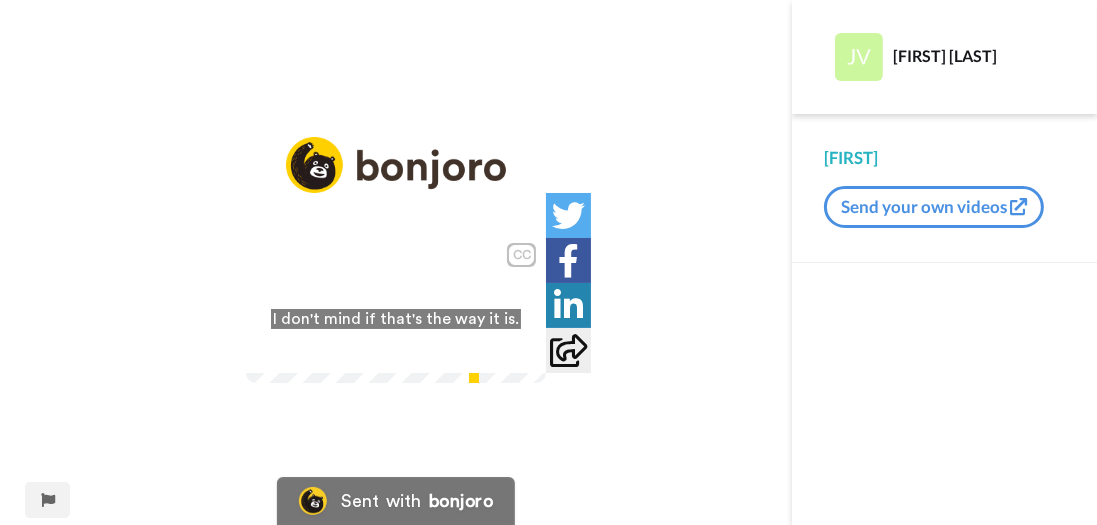 click at bounding box center (396, 308) 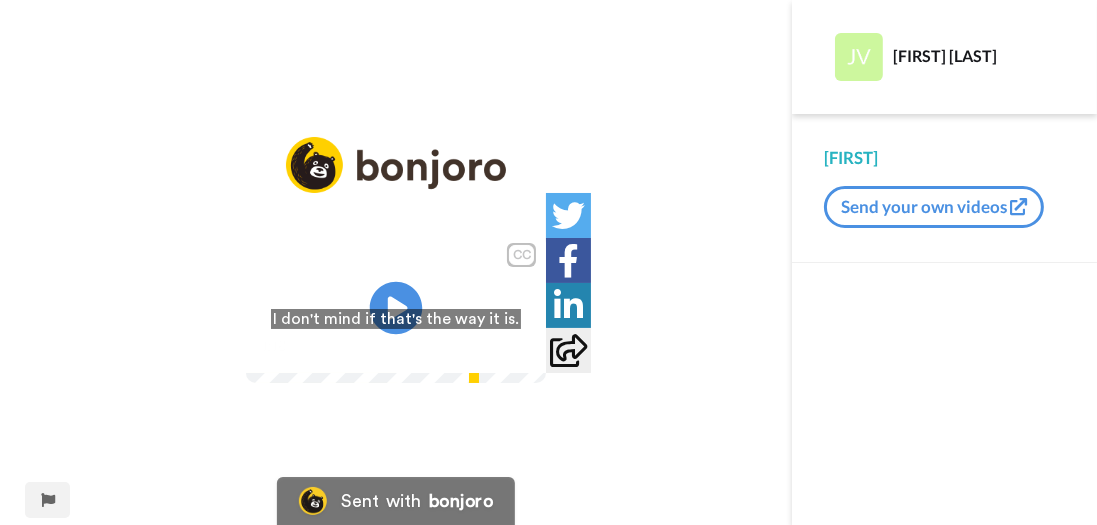 click at bounding box center (396, 308) 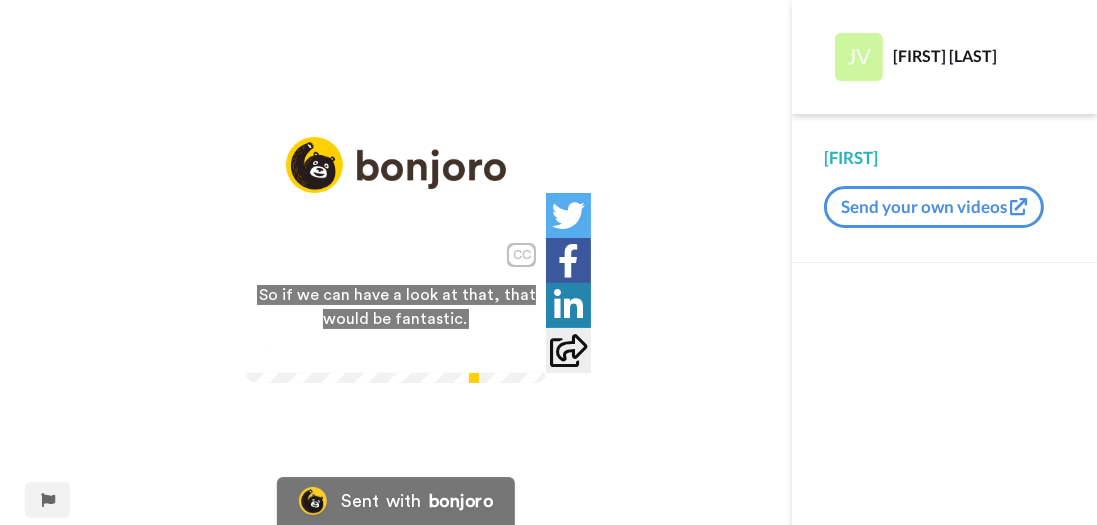click on "Play/Pause" at bounding box center [396, 308] 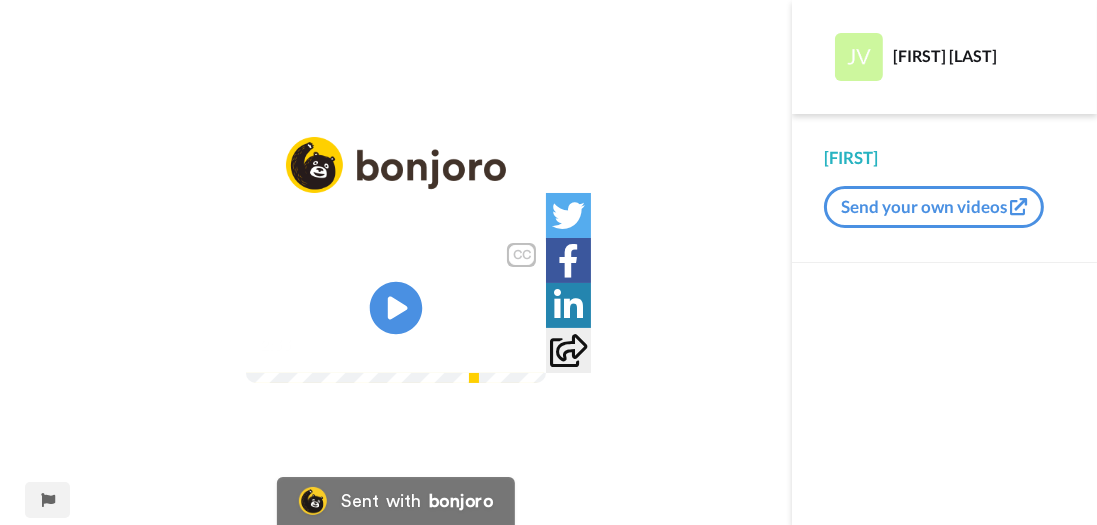 click on "Play/Pause" at bounding box center [396, 308] 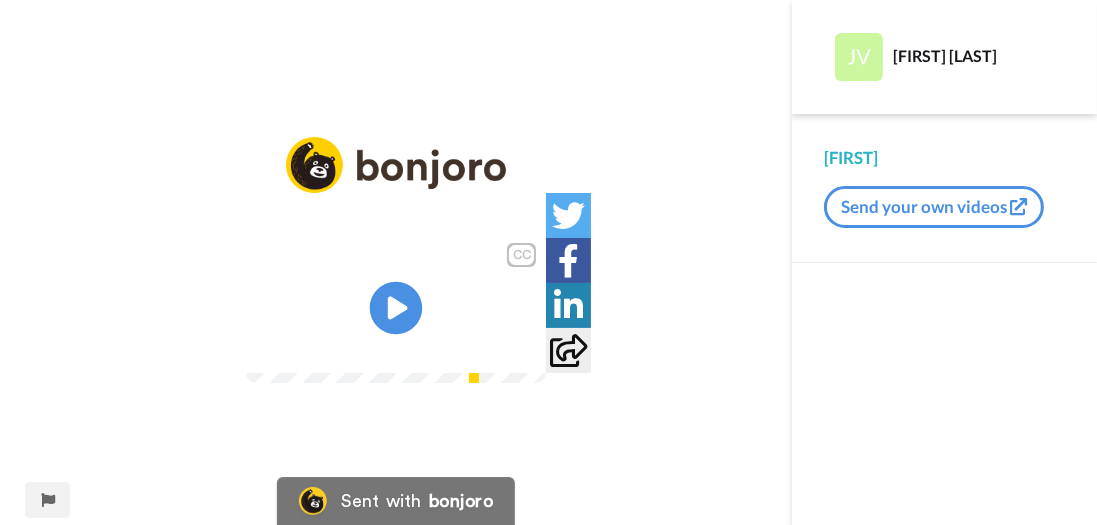 click on "Play/Pause" at bounding box center [396, 308] 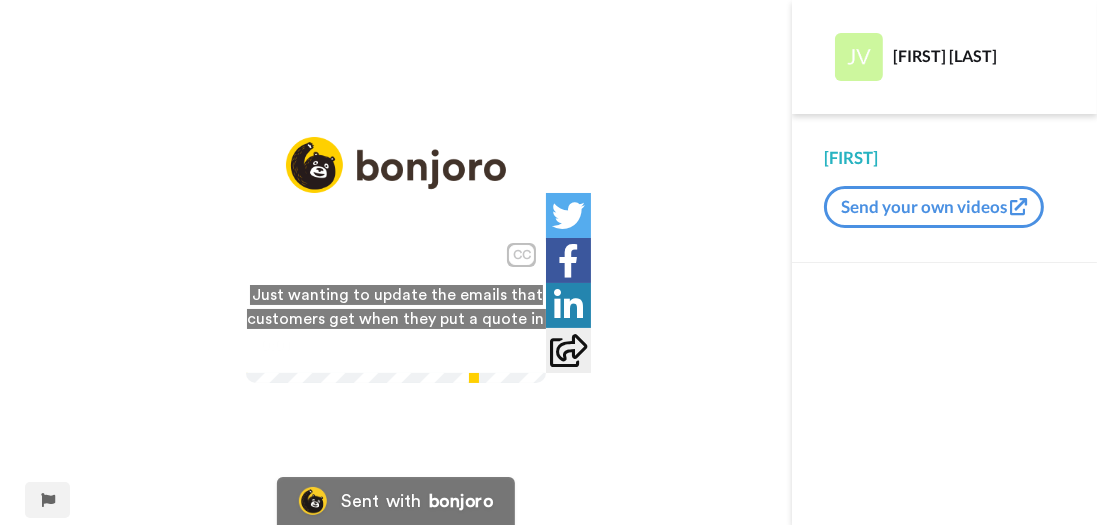 click at bounding box center [396, 308] 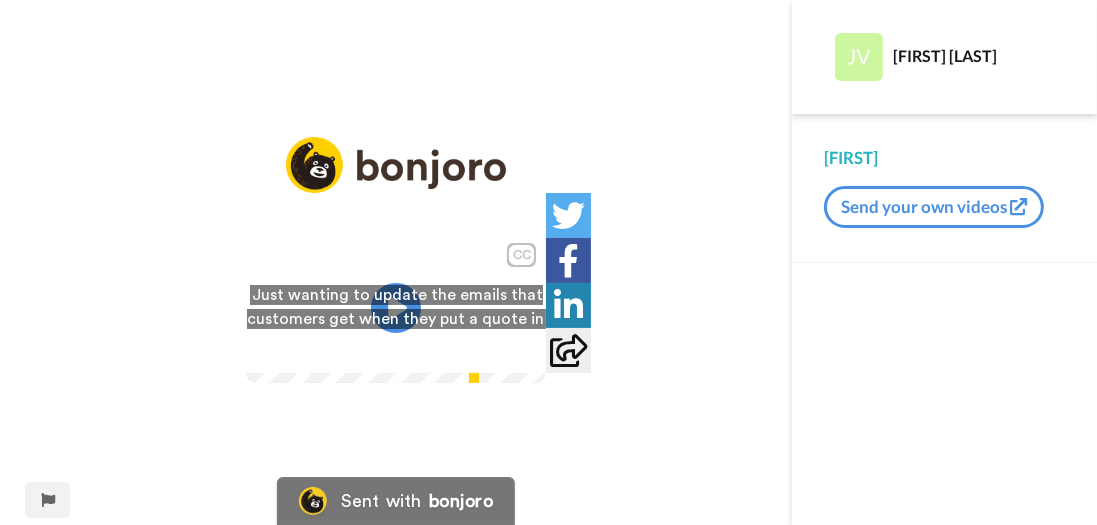click at bounding box center (396, 308) 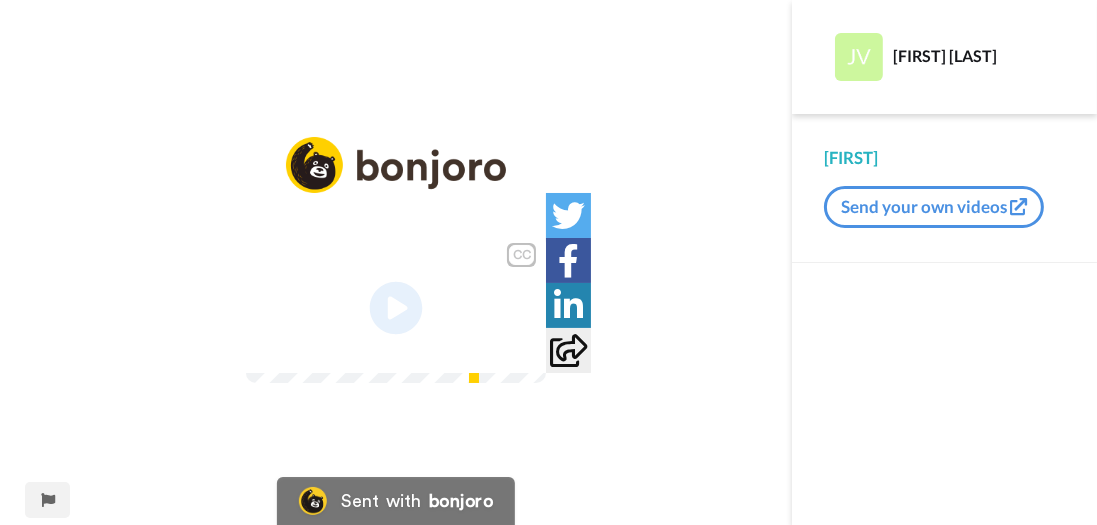 click on "Play/Pause" at bounding box center (396, 308) 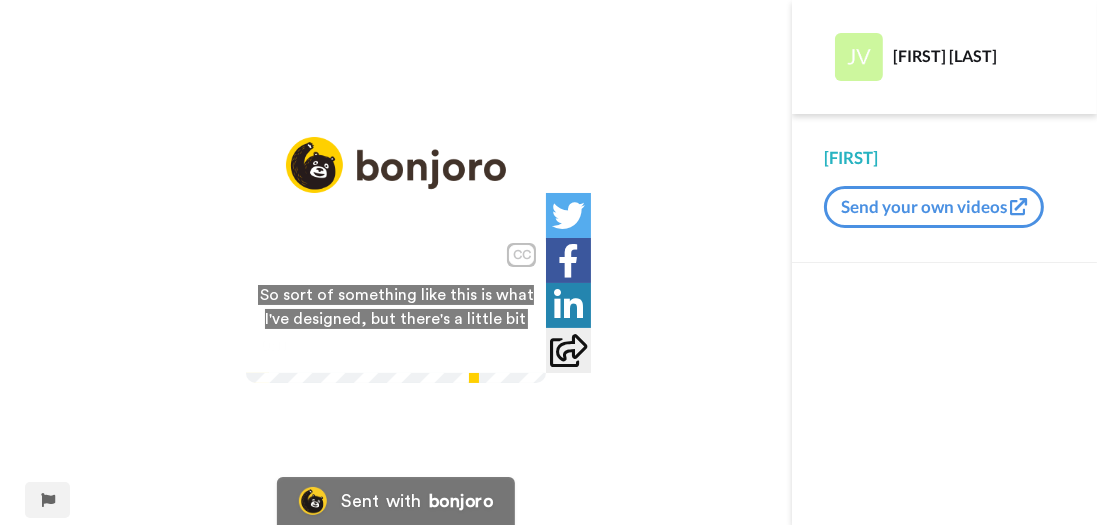scroll, scrollTop: 20, scrollLeft: 0, axis: vertical 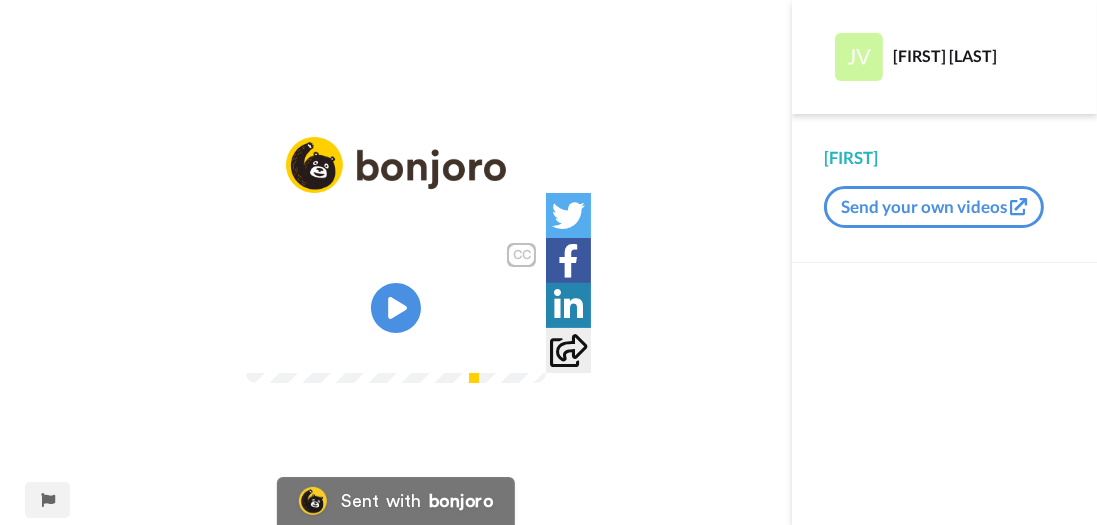 click at bounding box center (396, 308) 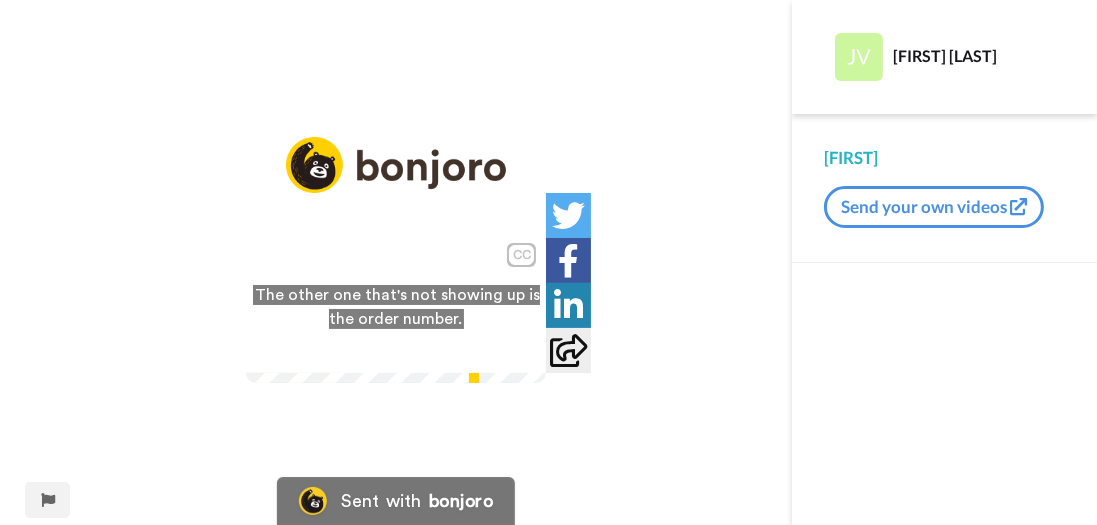 click at bounding box center [396, 308] 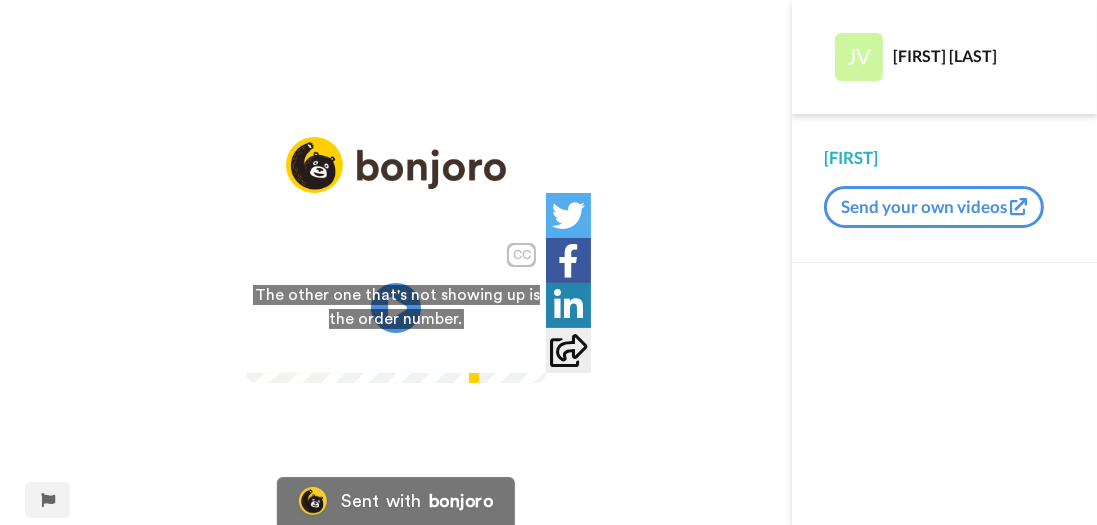 click at bounding box center [396, 308] 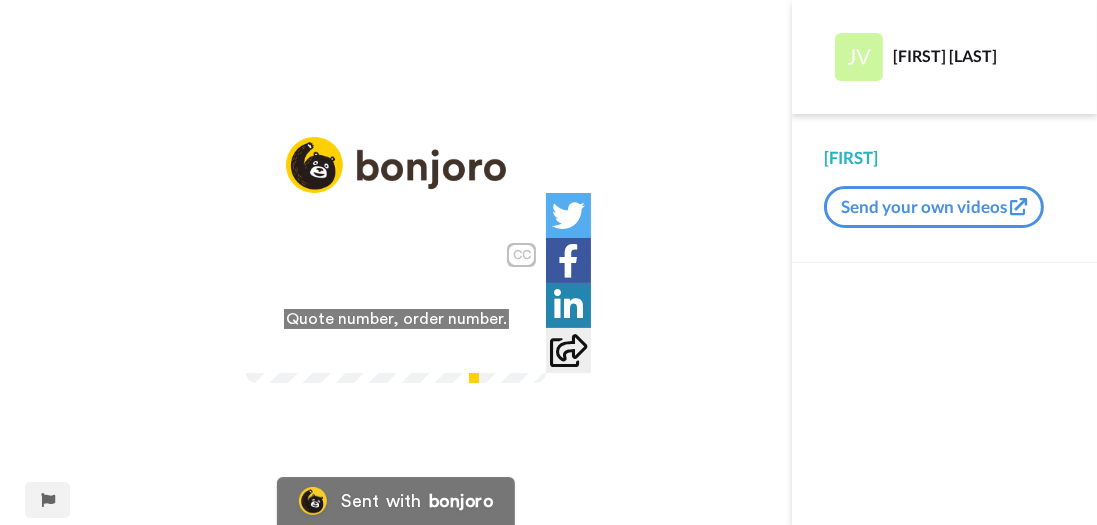 click at bounding box center (396, 308) 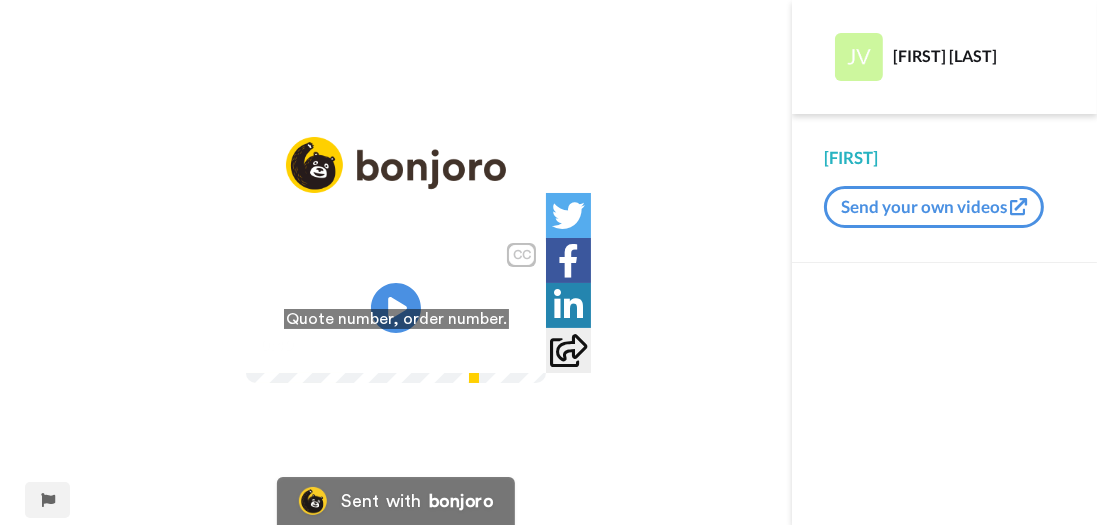 click at bounding box center [396, 308] 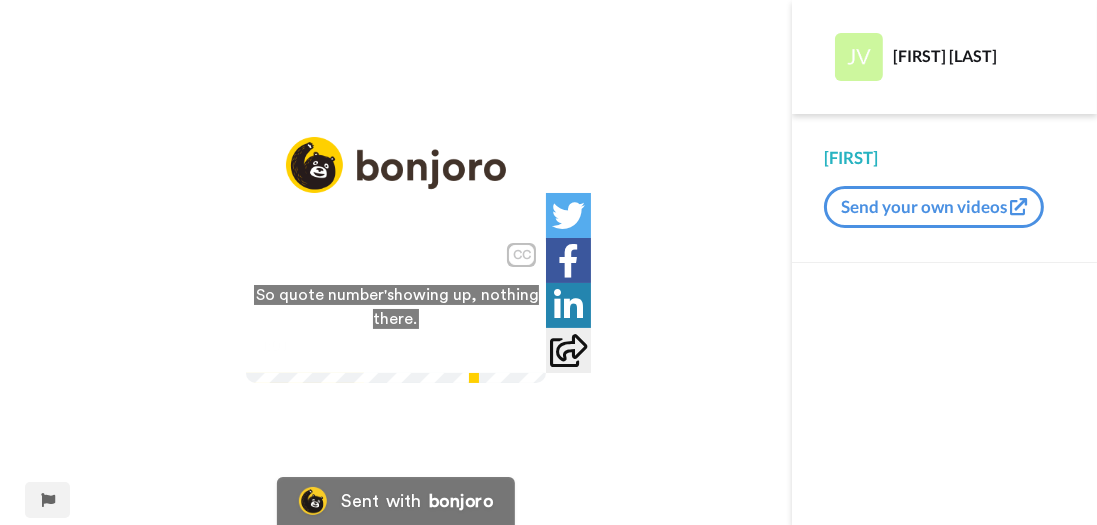 click at bounding box center [396, 308] 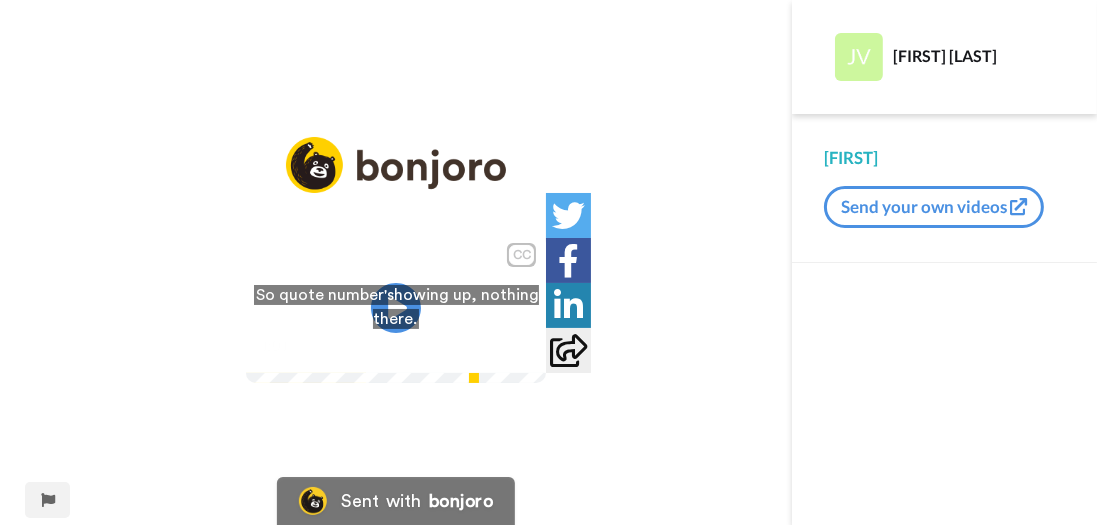 click at bounding box center (396, 308) 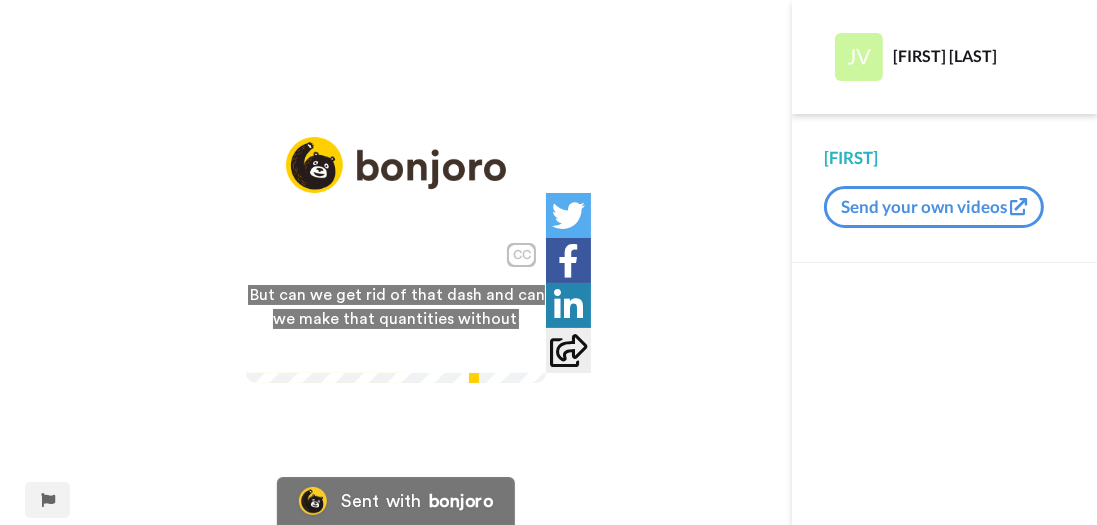 click at bounding box center [396, 308] 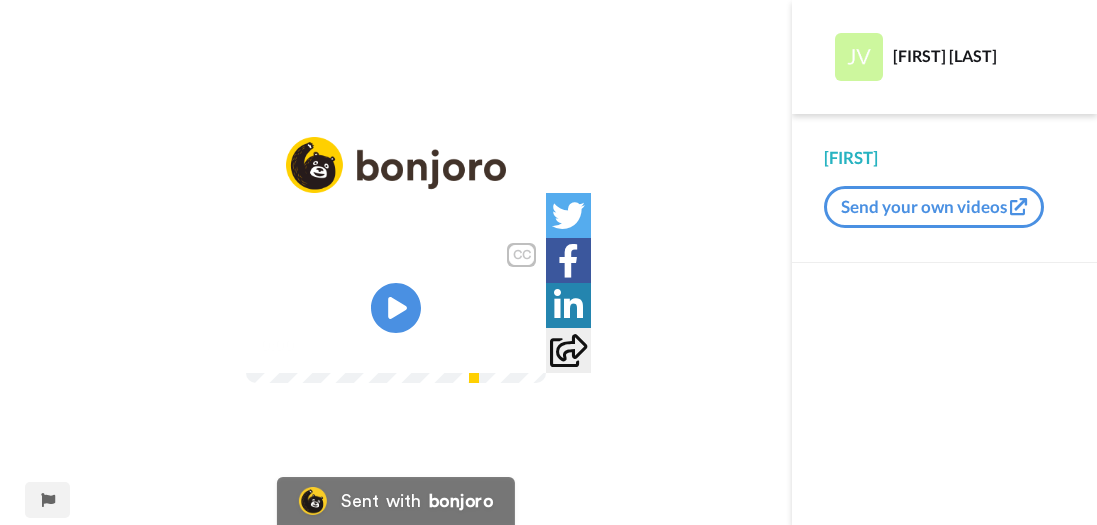 scroll, scrollTop: 0, scrollLeft: 0, axis: both 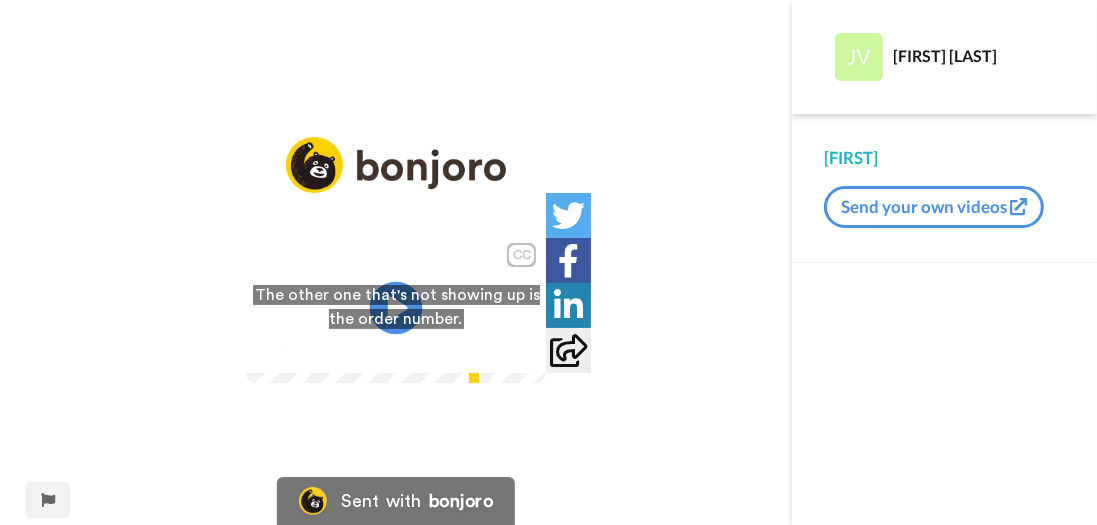 click at bounding box center [396, 308] 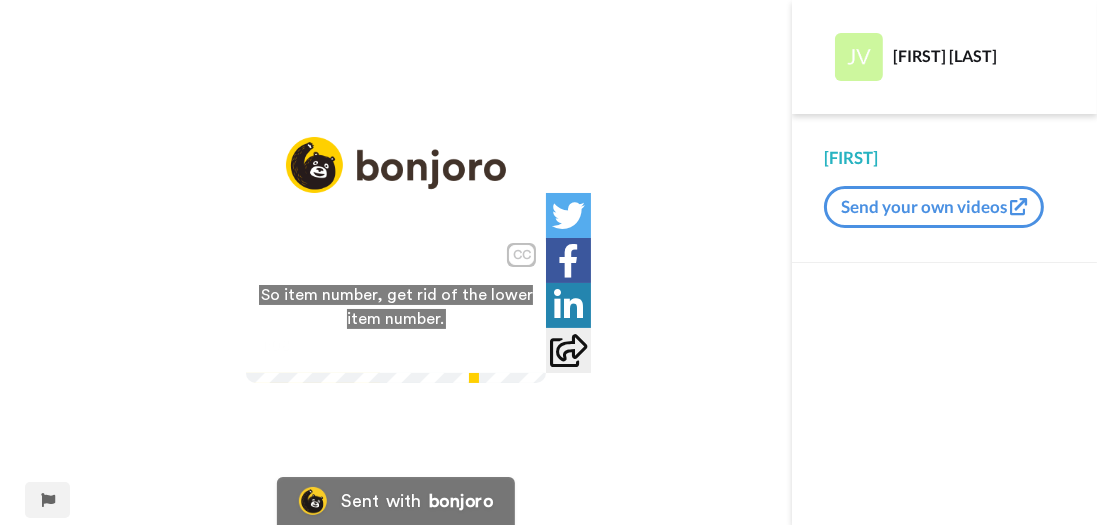 click at bounding box center (396, 308) 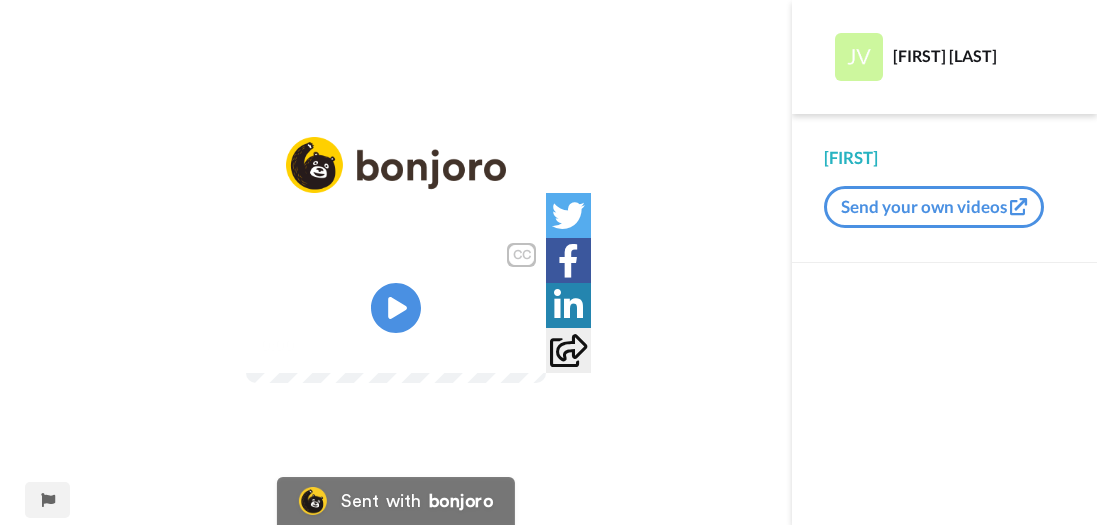 scroll, scrollTop: 0, scrollLeft: 0, axis: both 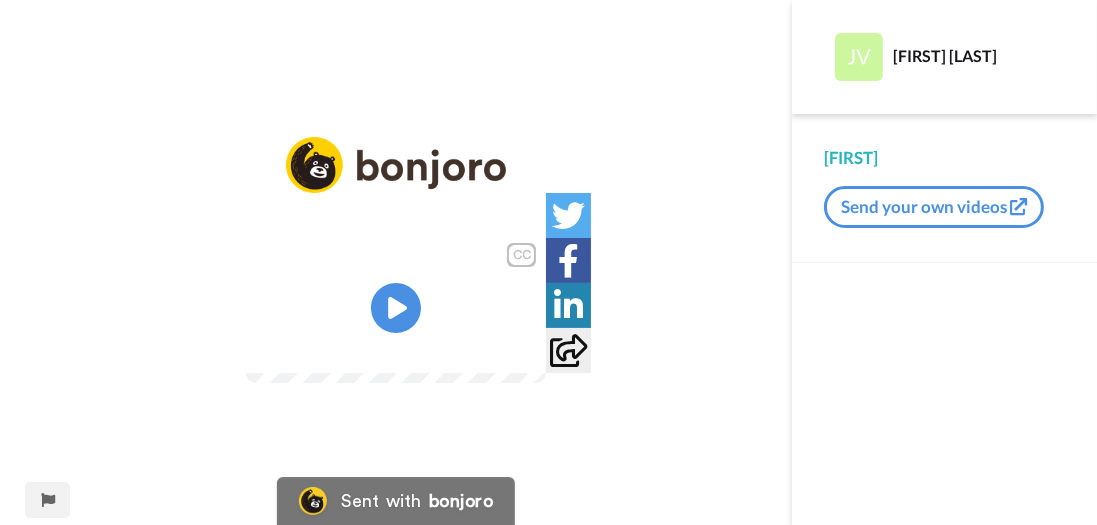 click at bounding box center (396, 308) 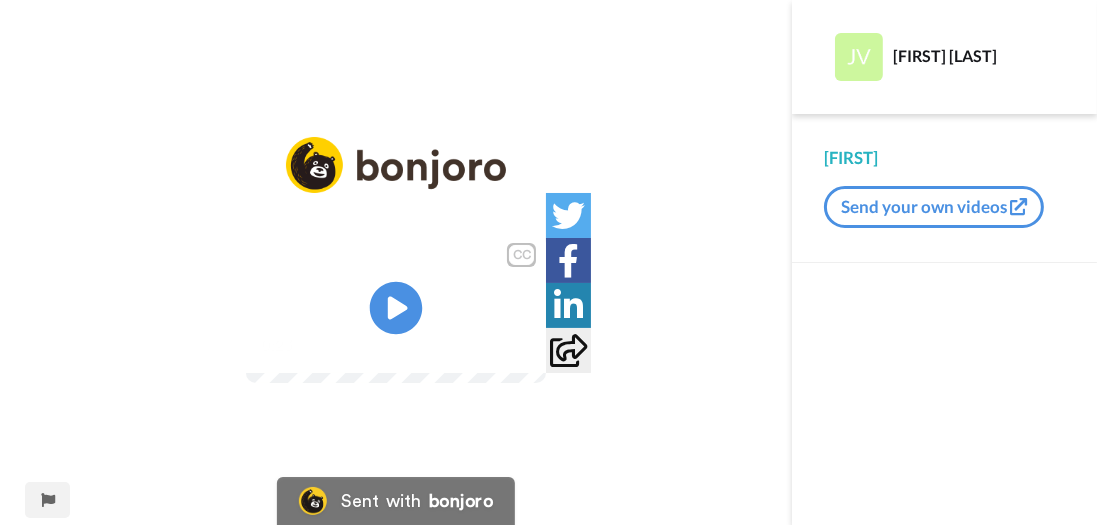 click at bounding box center (396, 308) 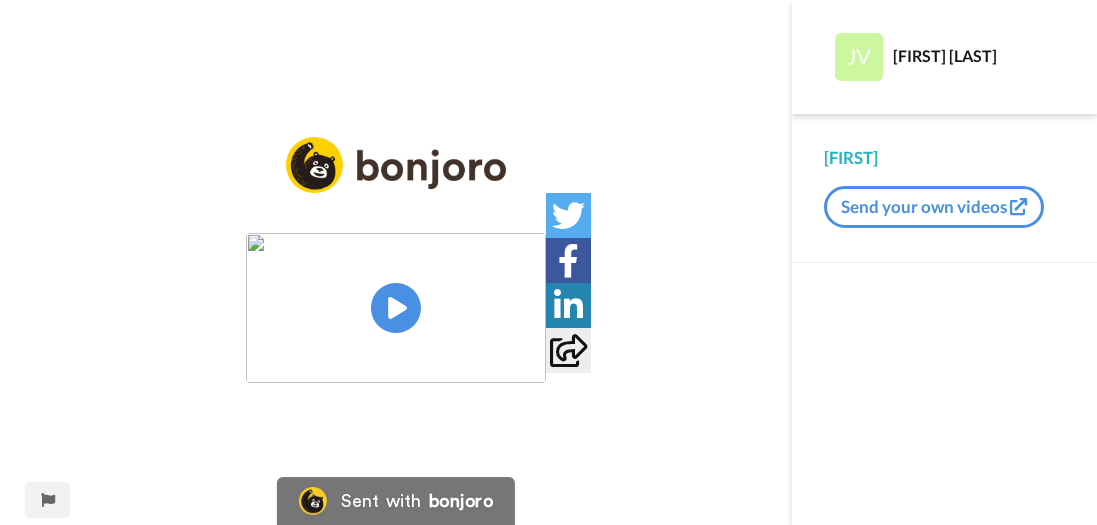 scroll, scrollTop: 0, scrollLeft: 0, axis: both 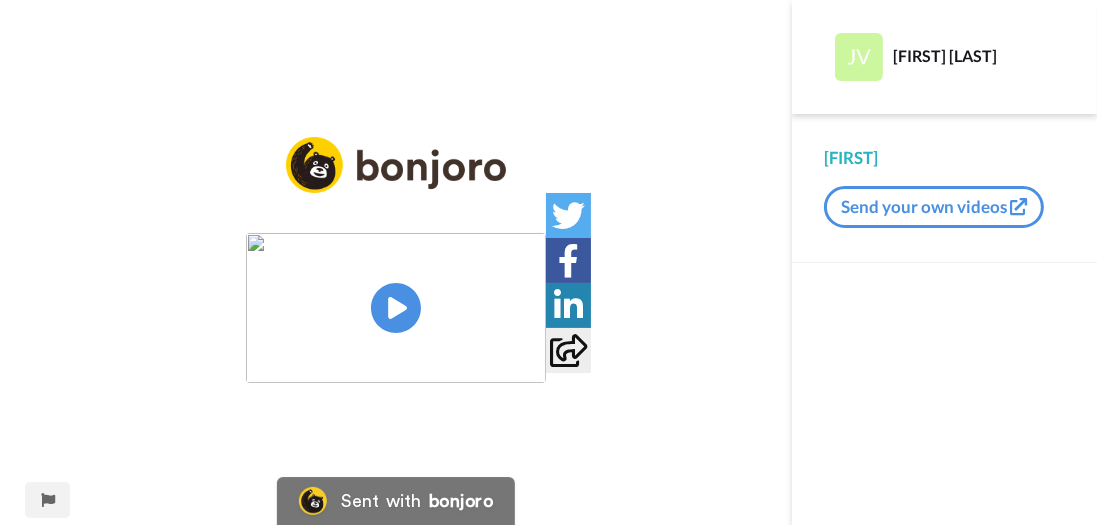 click at bounding box center [396, 308] 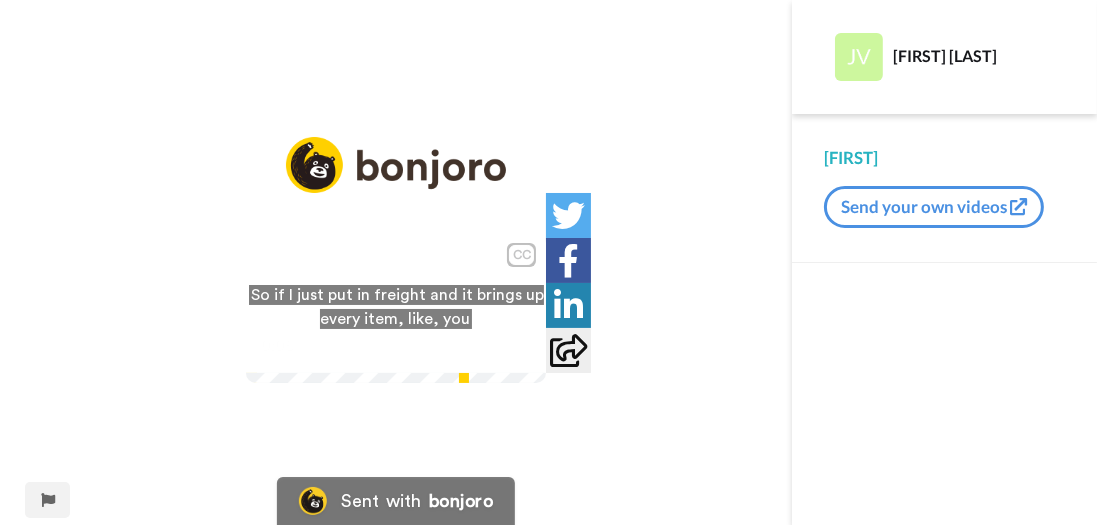 click at bounding box center [396, 308] 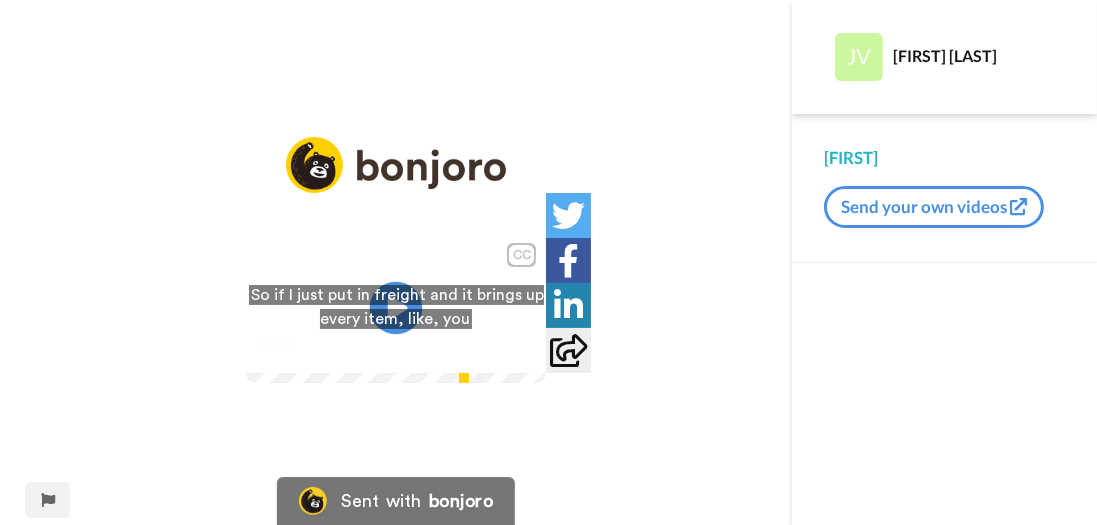 click on "Play/Pause" at bounding box center (396, 308) 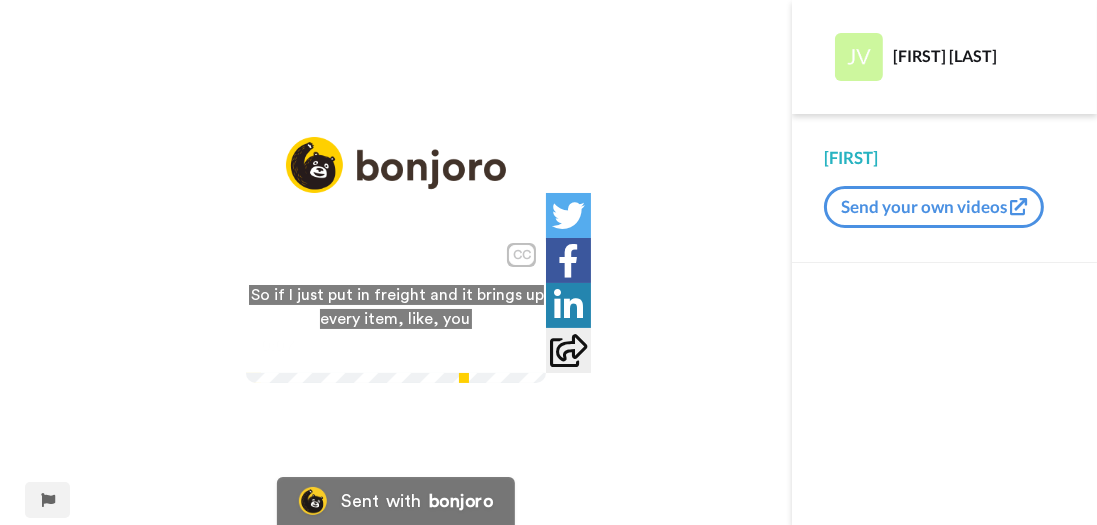 click at bounding box center (396, 308) 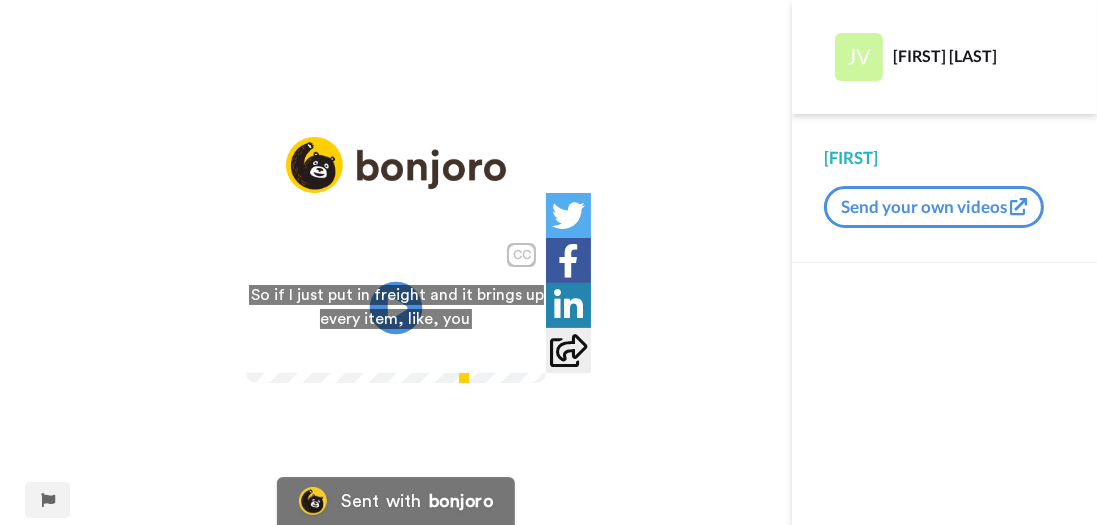 click on "Play/Pause" at bounding box center [396, 308] 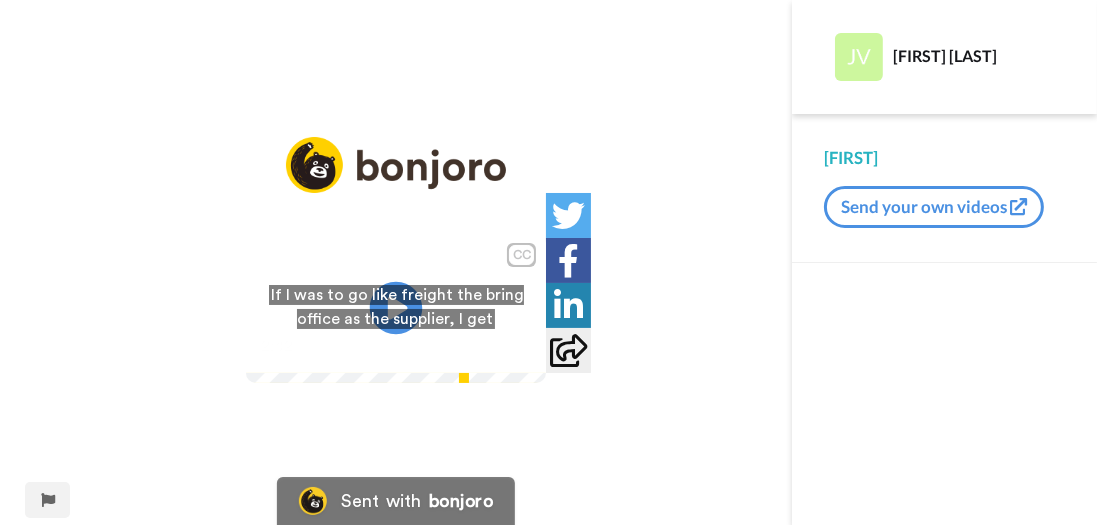 click on "Play/Pause" at bounding box center [396, 308] 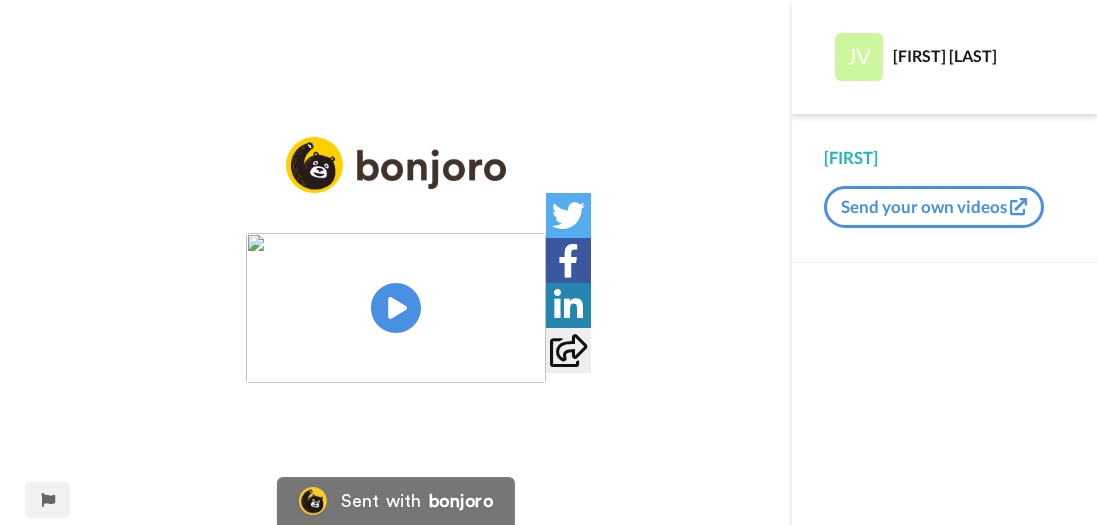 scroll, scrollTop: 0, scrollLeft: 0, axis: both 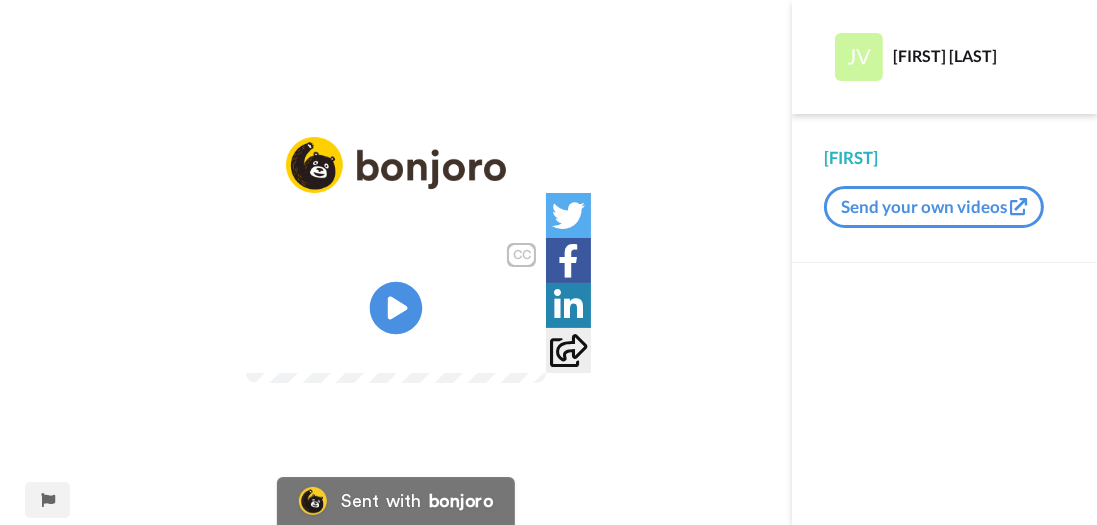 click on "Play/Pause" at bounding box center (396, 308) 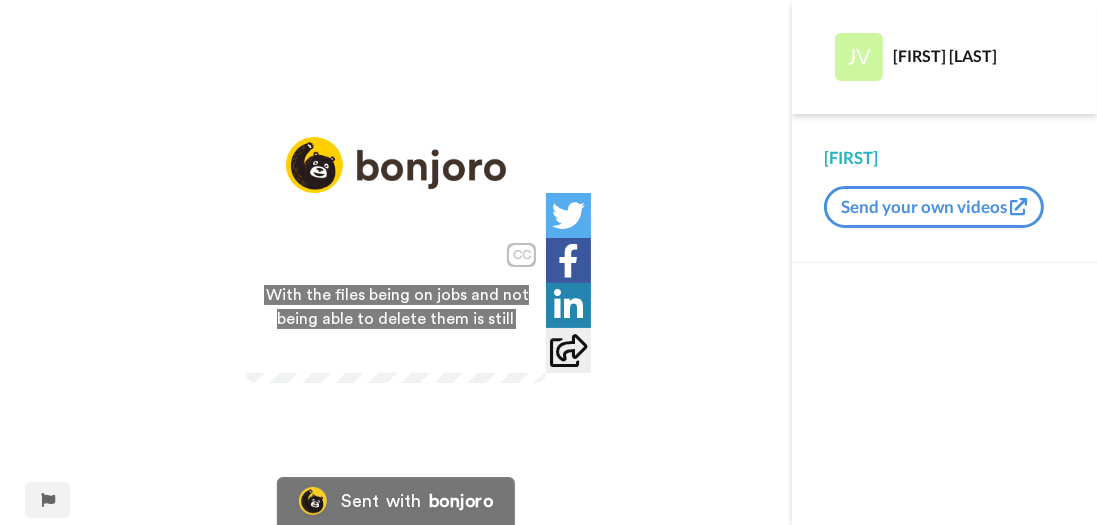 click at bounding box center [396, 308] 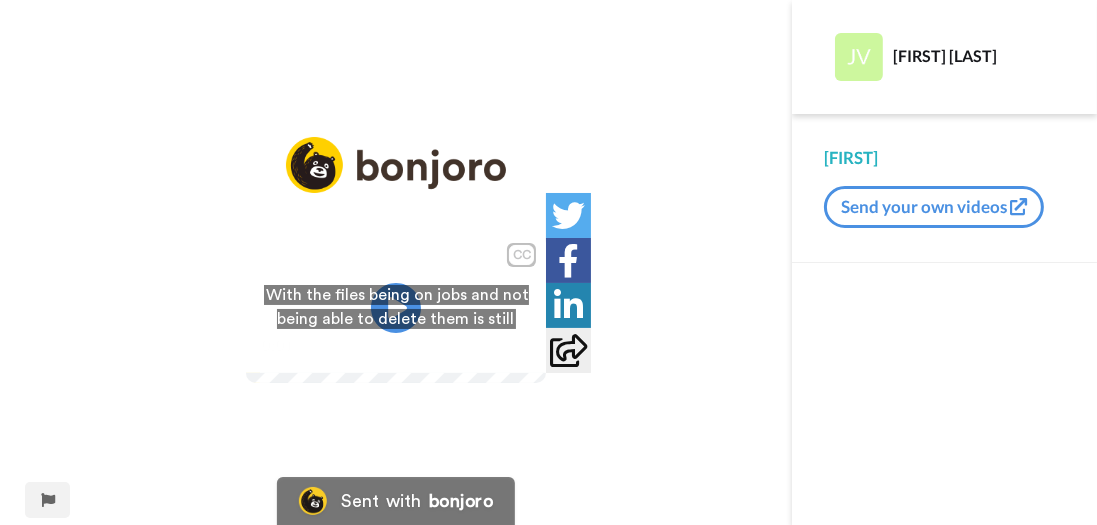 click on "CC Play/Pause With the files being on jobs and not being able to delete them is still  0:01 /  0:20" at bounding box center [396, 275] 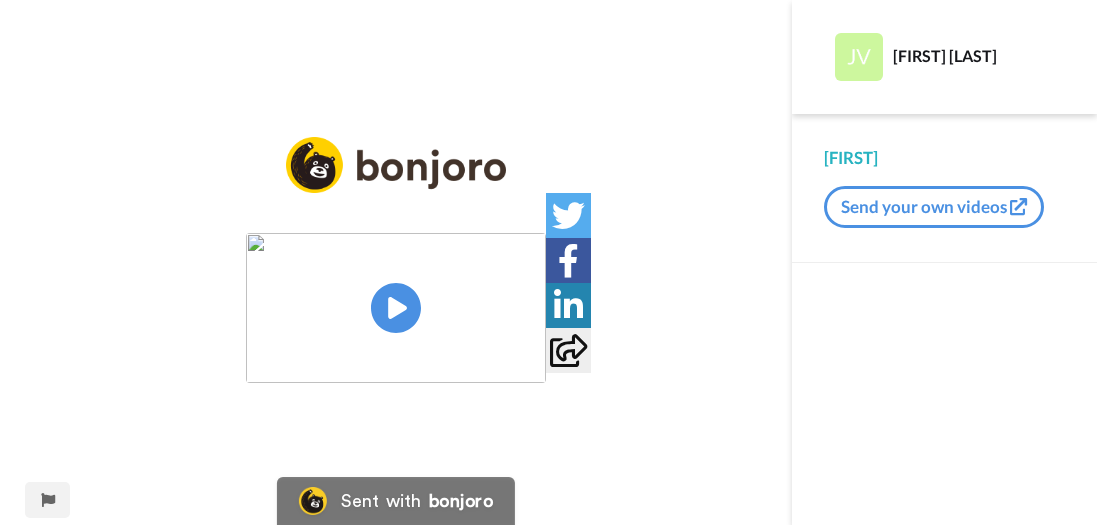 scroll, scrollTop: 0, scrollLeft: 0, axis: both 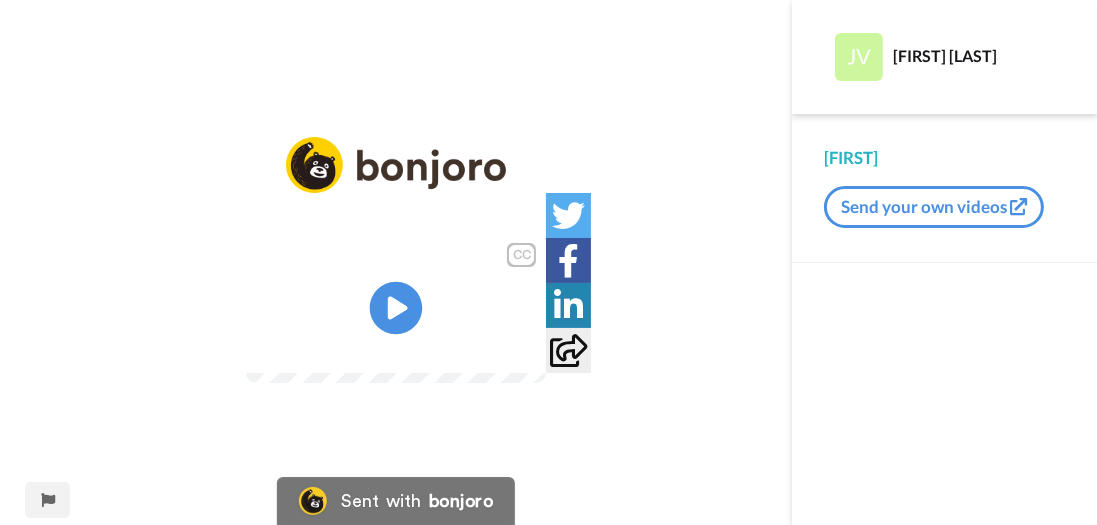 click at bounding box center (396, 308) 